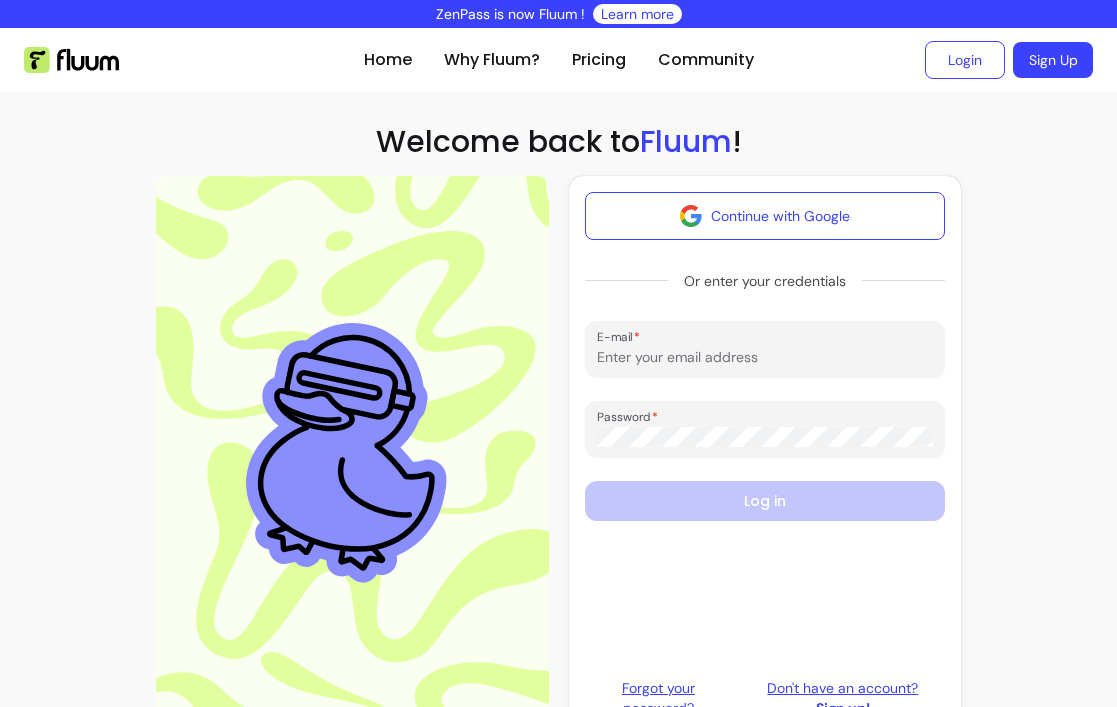 scroll, scrollTop: 0, scrollLeft: 0, axis: both 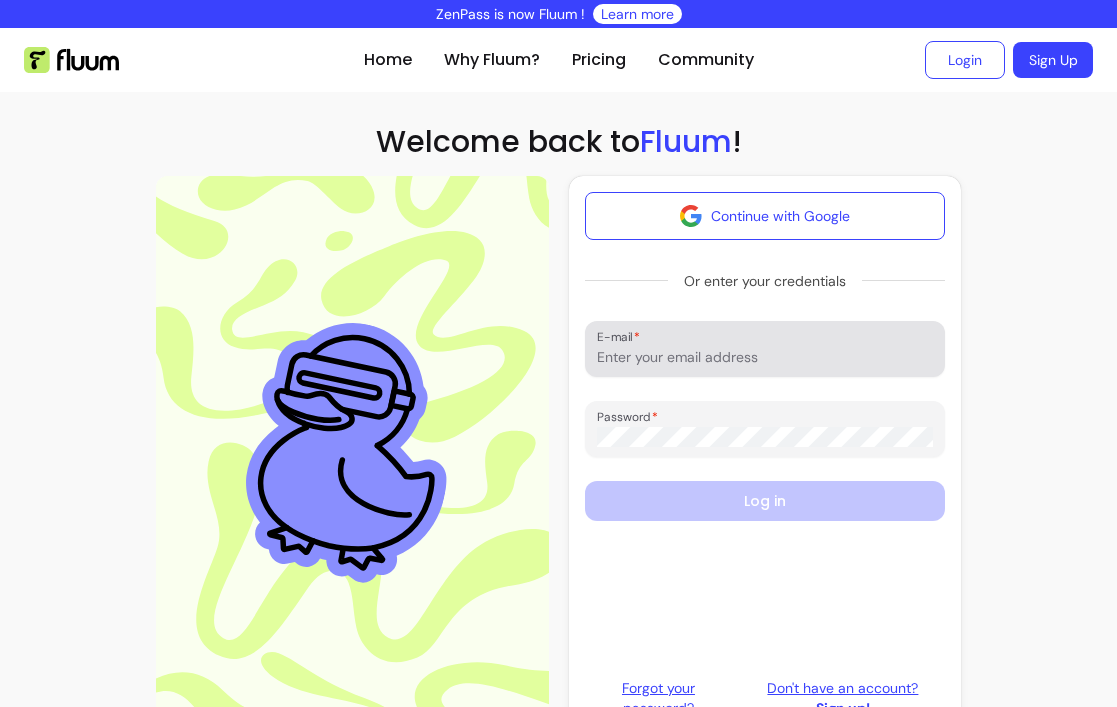 click on "E-mail" at bounding box center [765, 357] 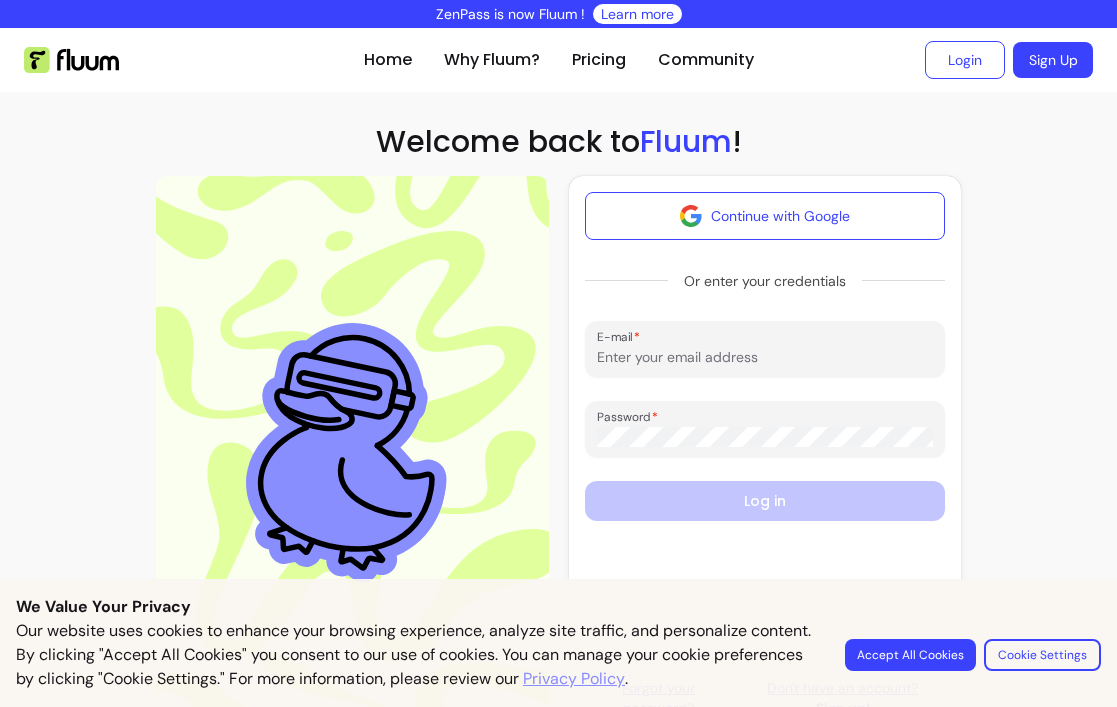 type on "Elena@rosabellemoonhealing.com" 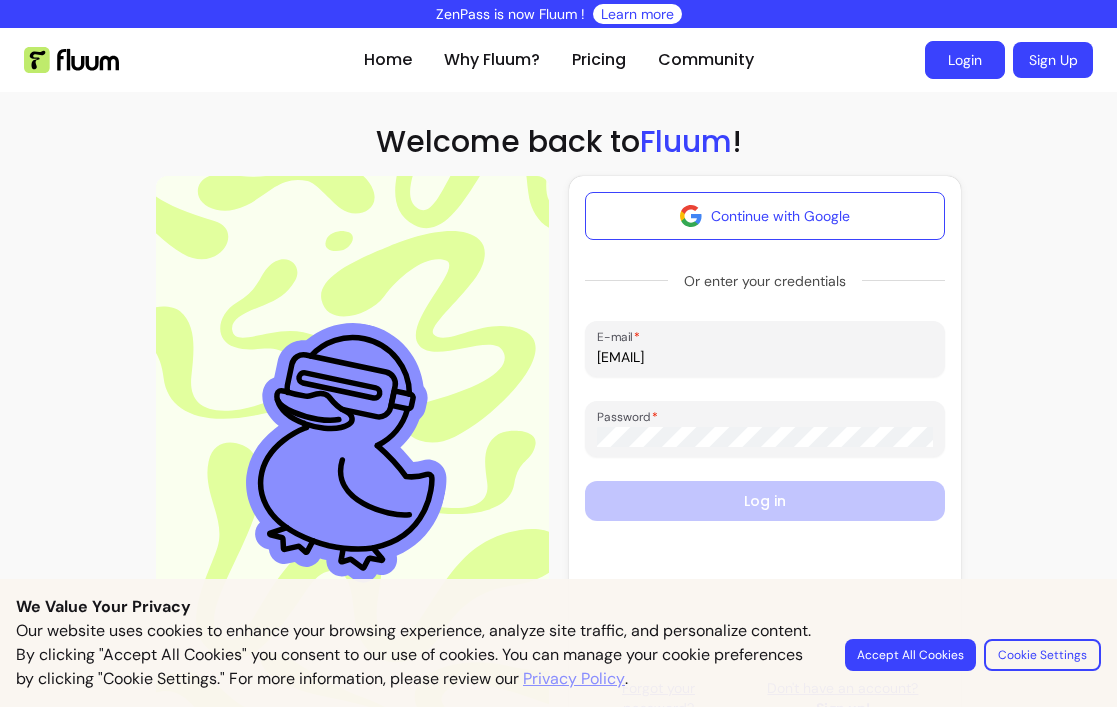 click on "Login" at bounding box center [965, 60] 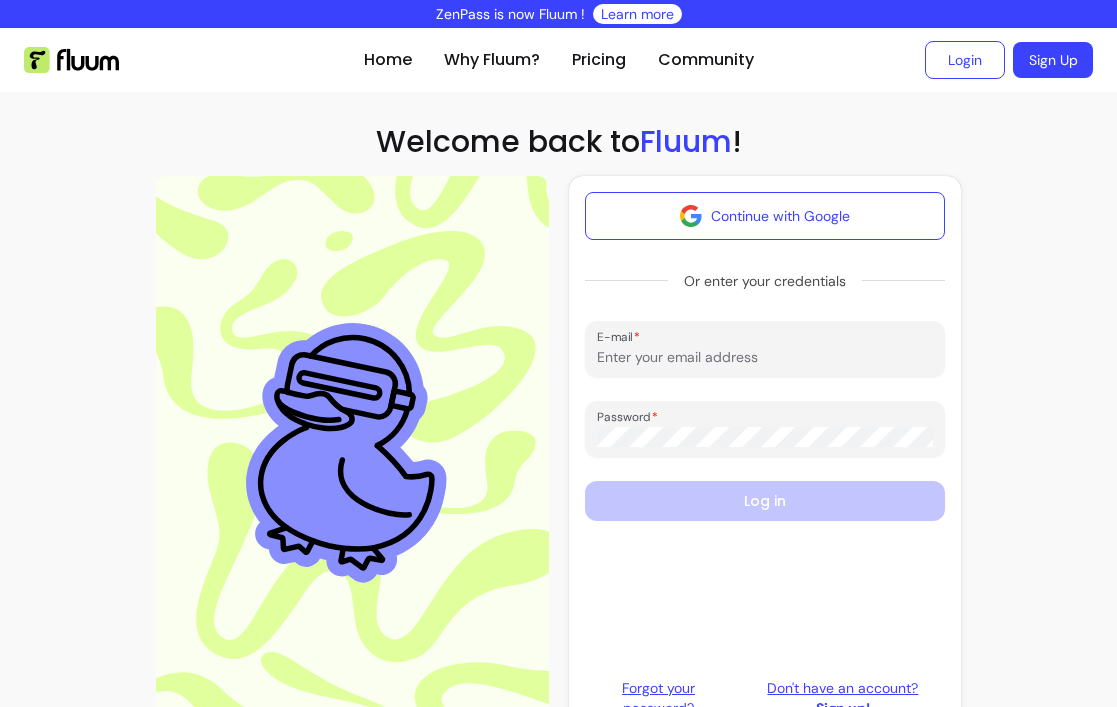 scroll, scrollTop: 0, scrollLeft: 0, axis: both 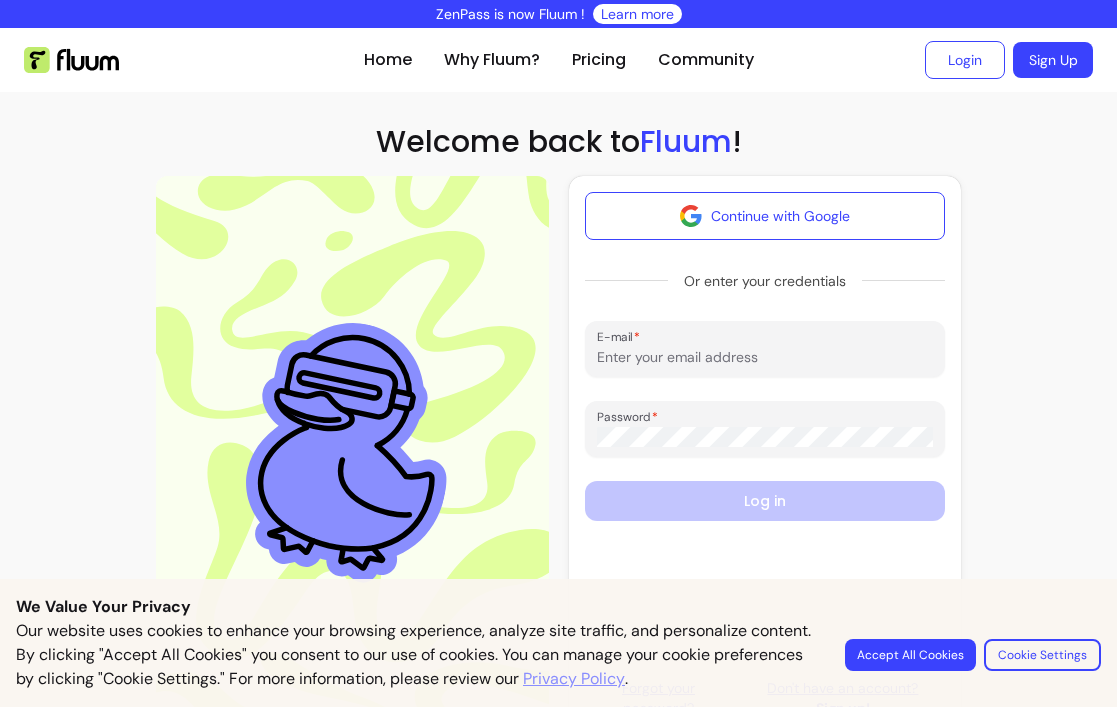 click on "E-mail" at bounding box center [765, 357] 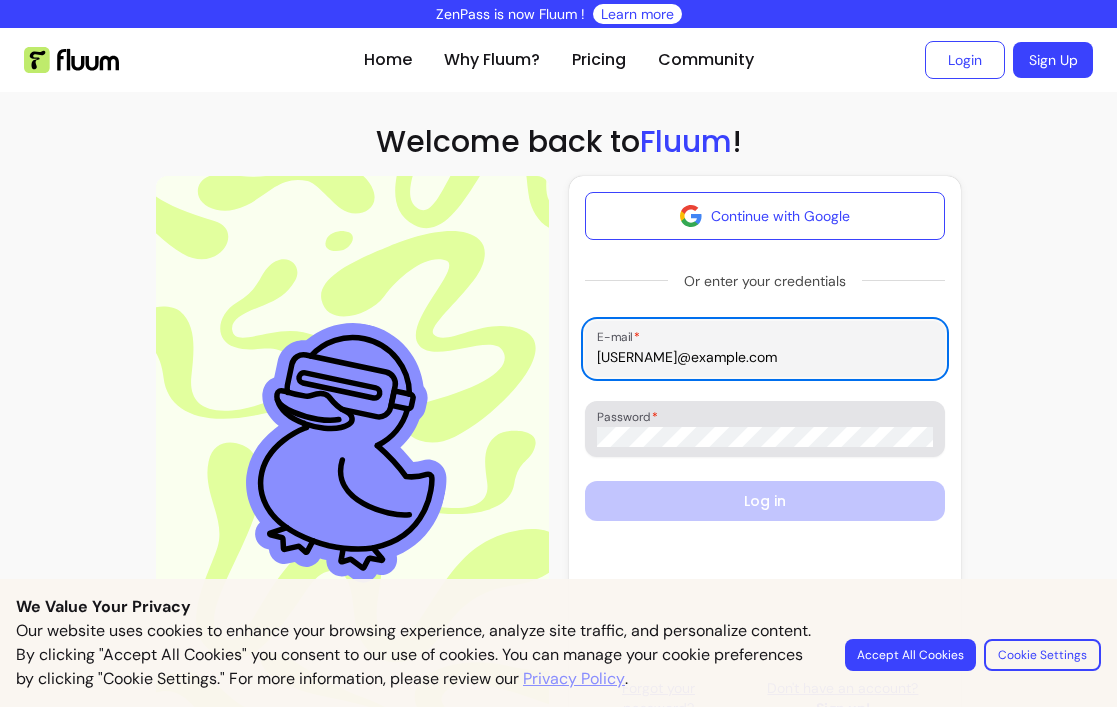 click at bounding box center [765, 429] 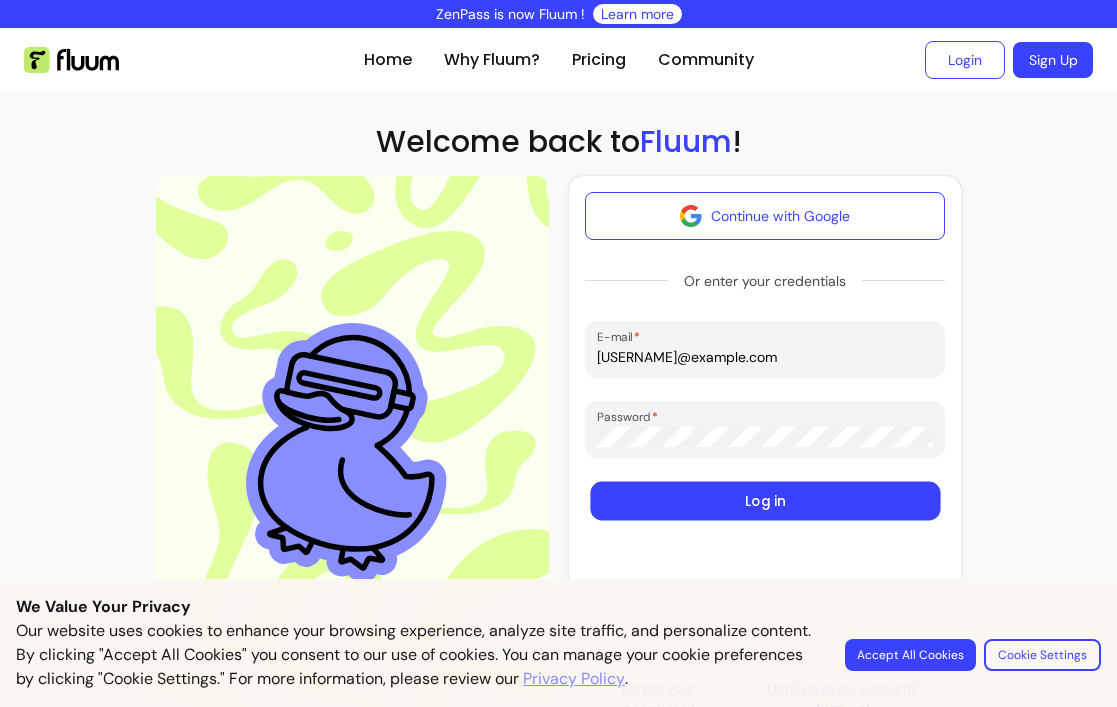 click on "Log in" at bounding box center [765, 501] 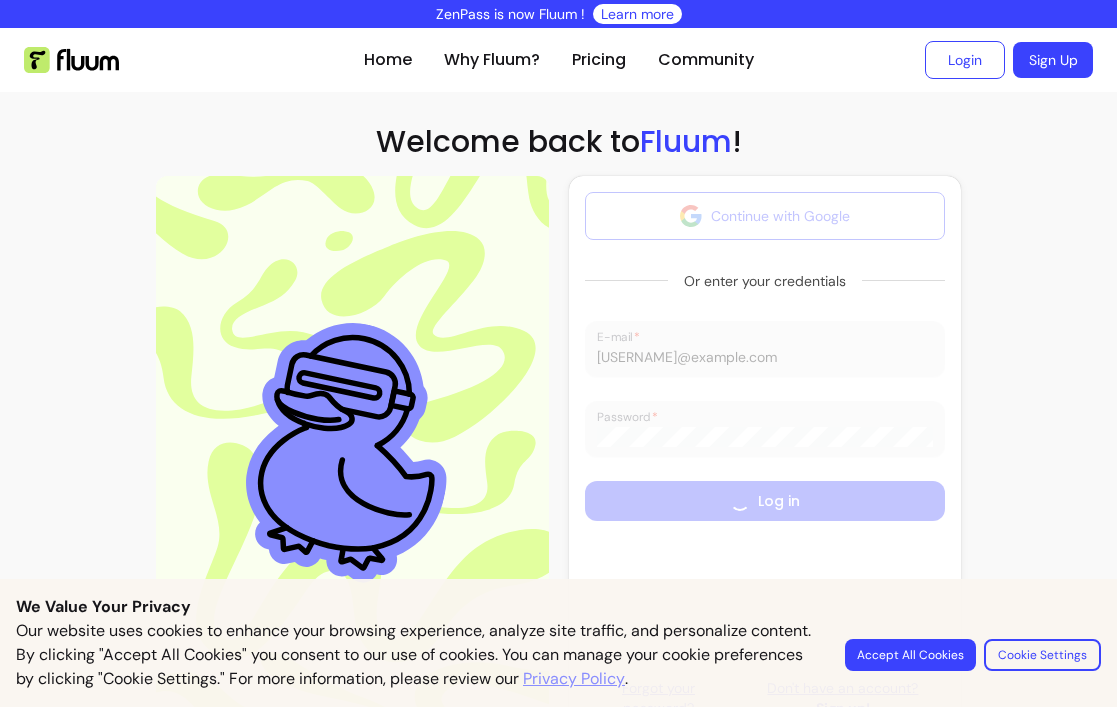 type 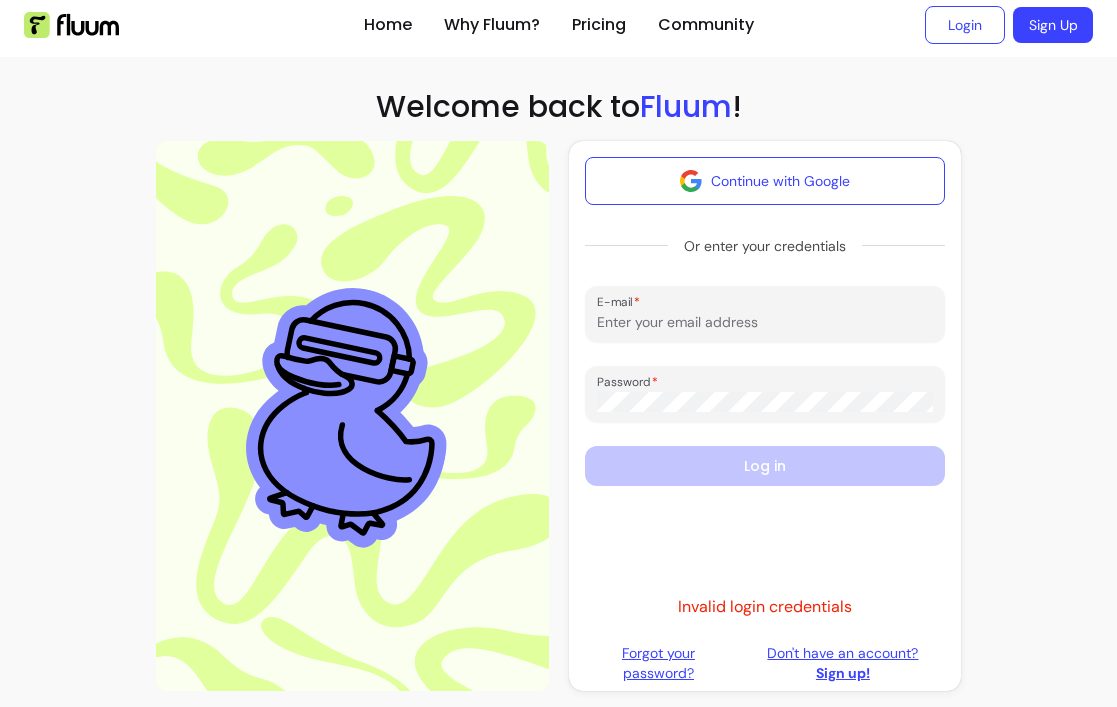 scroll, scrollTop: 34, scrollLeft: 0, axis: vertical 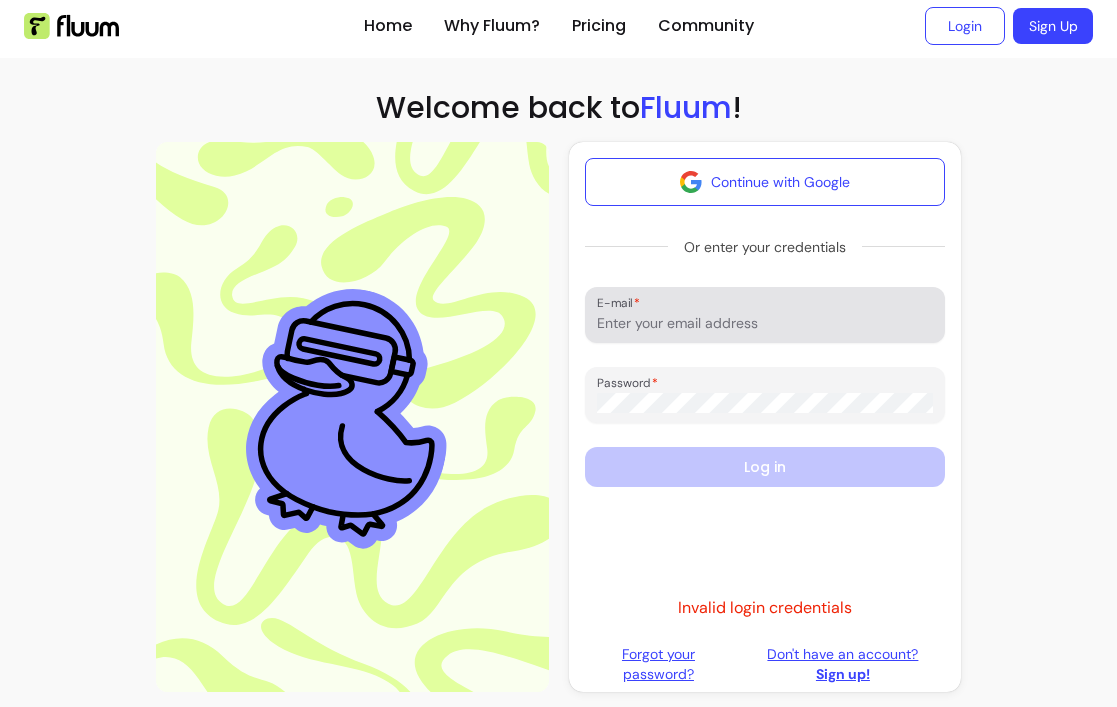 click at bounding box center (765, 315) 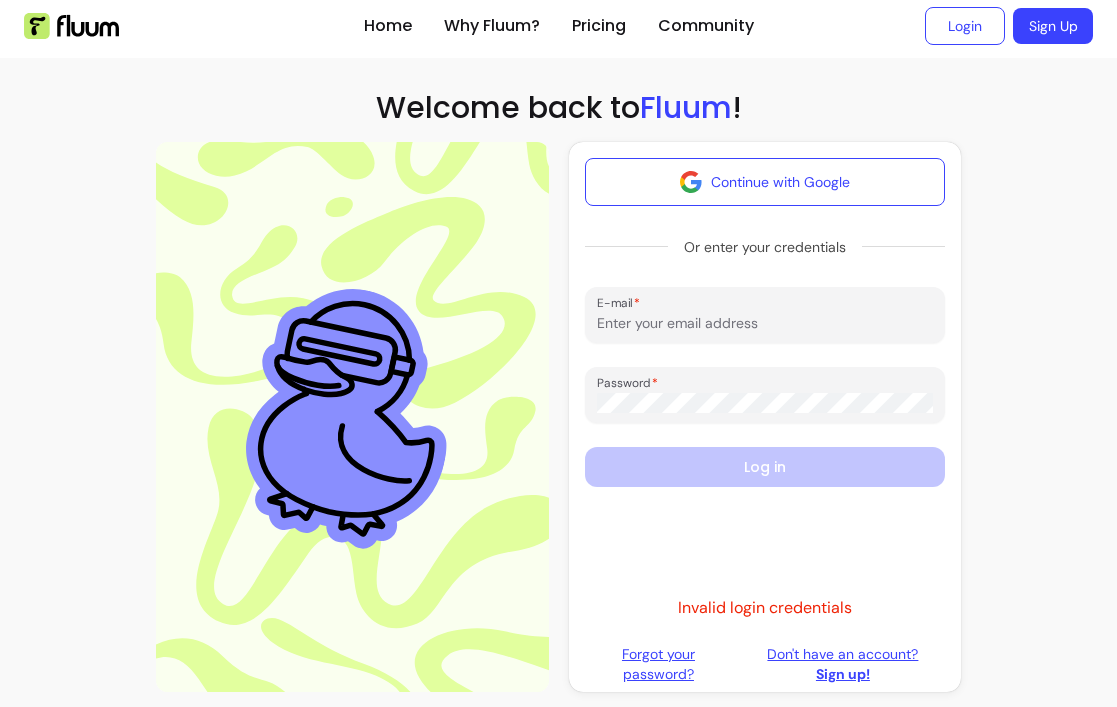 click on "E-mail" at bounding box center (765, 323) 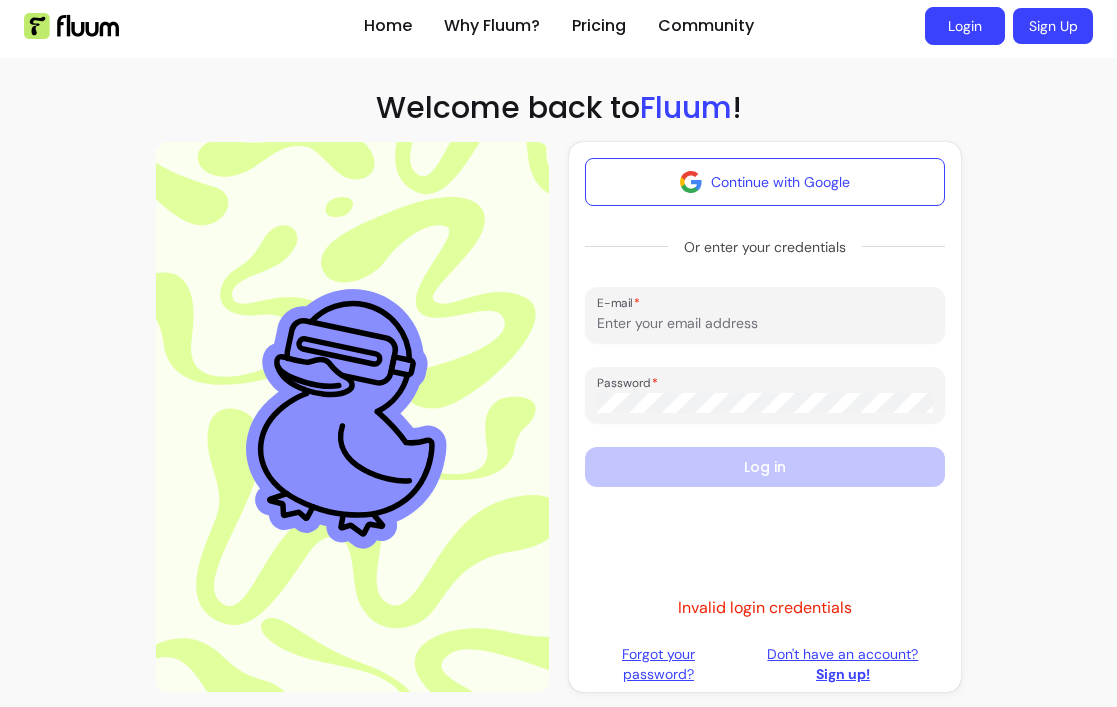 click on "Login" at bounding box center (965, 26) 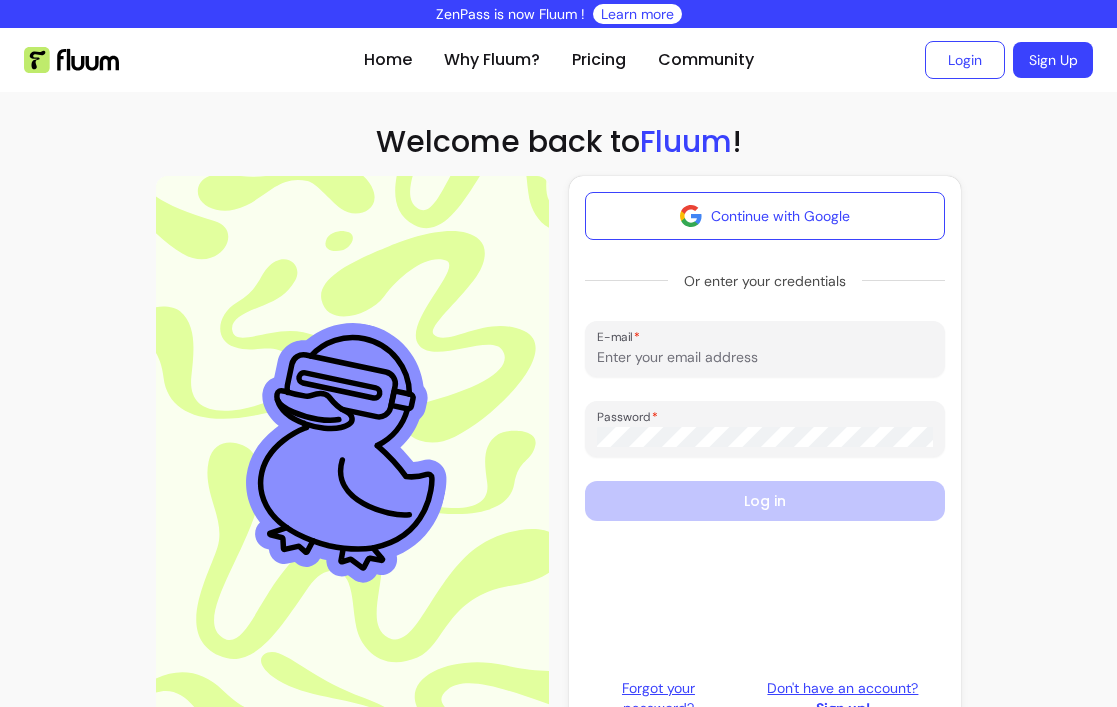 scroll, scrollTop: 0, scrollLeft: 0, axis: both 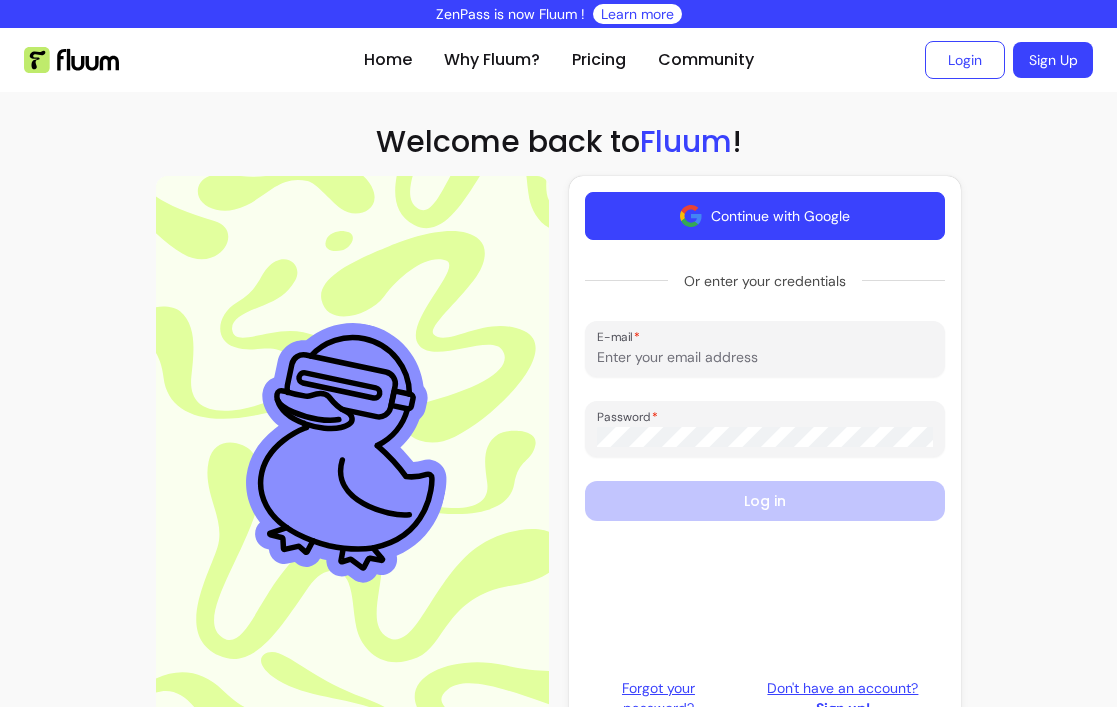 click on "Continue with Google" at bounding box center [765, 216] 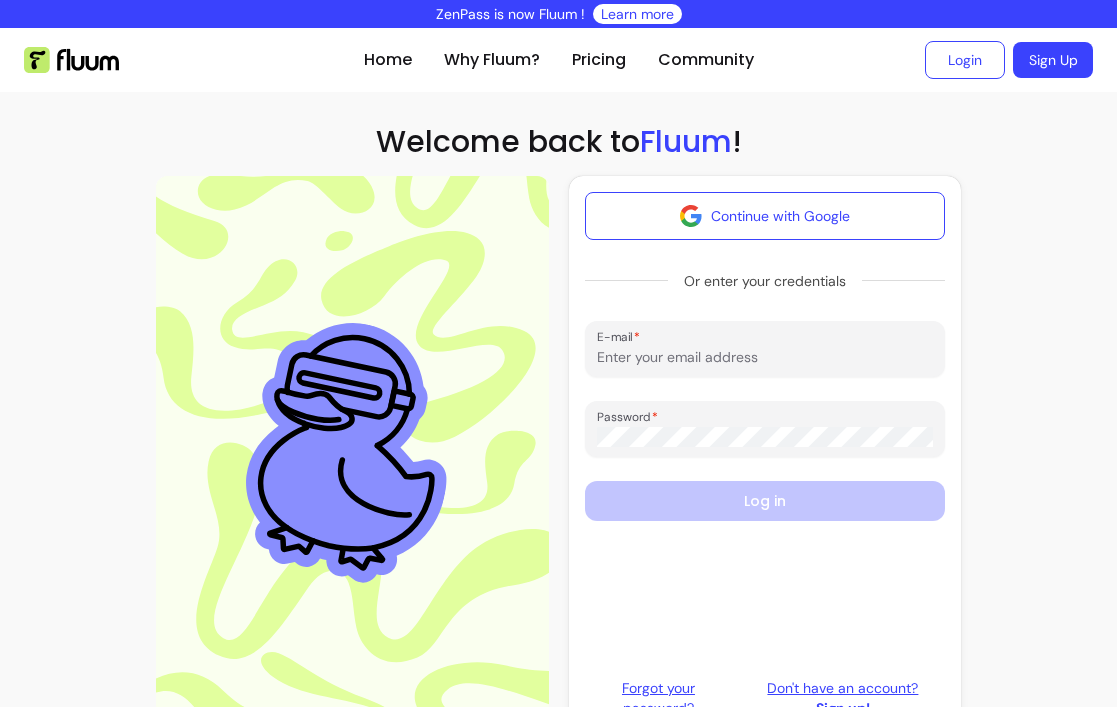 scroll, scrollTop: 0, scrollLeft: 0, axis: both 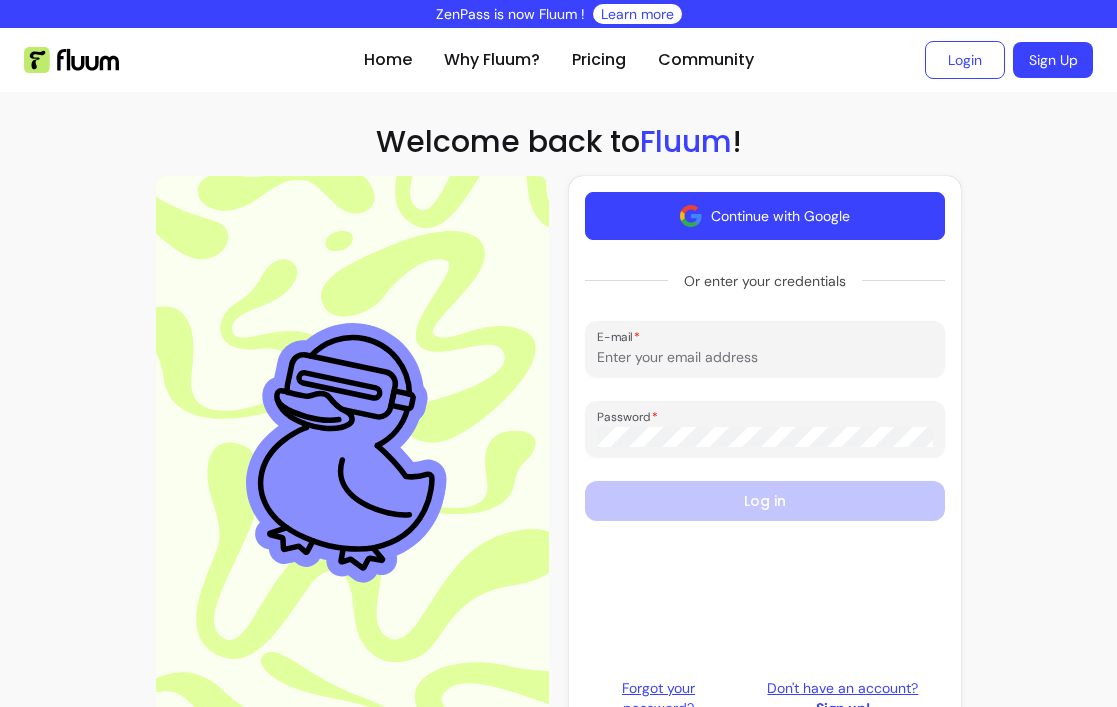 click on "Continue with Google" at bounding box center [765, 216] 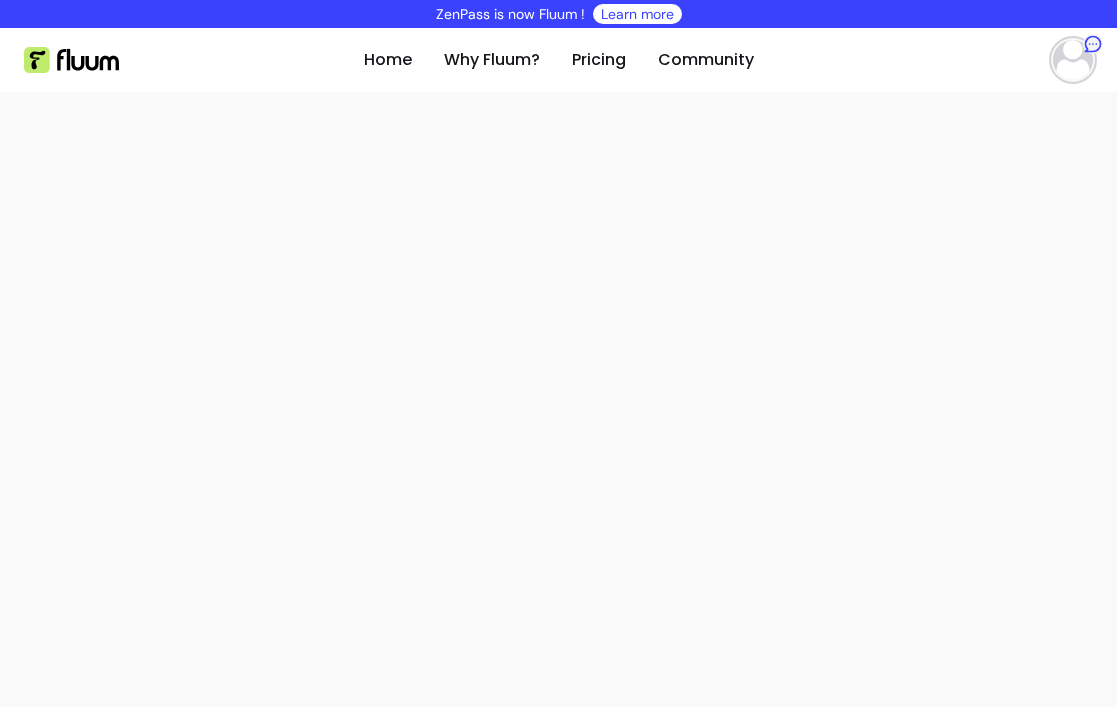scroll, scrollTop: 0, scrollLeft: 0, axis: both 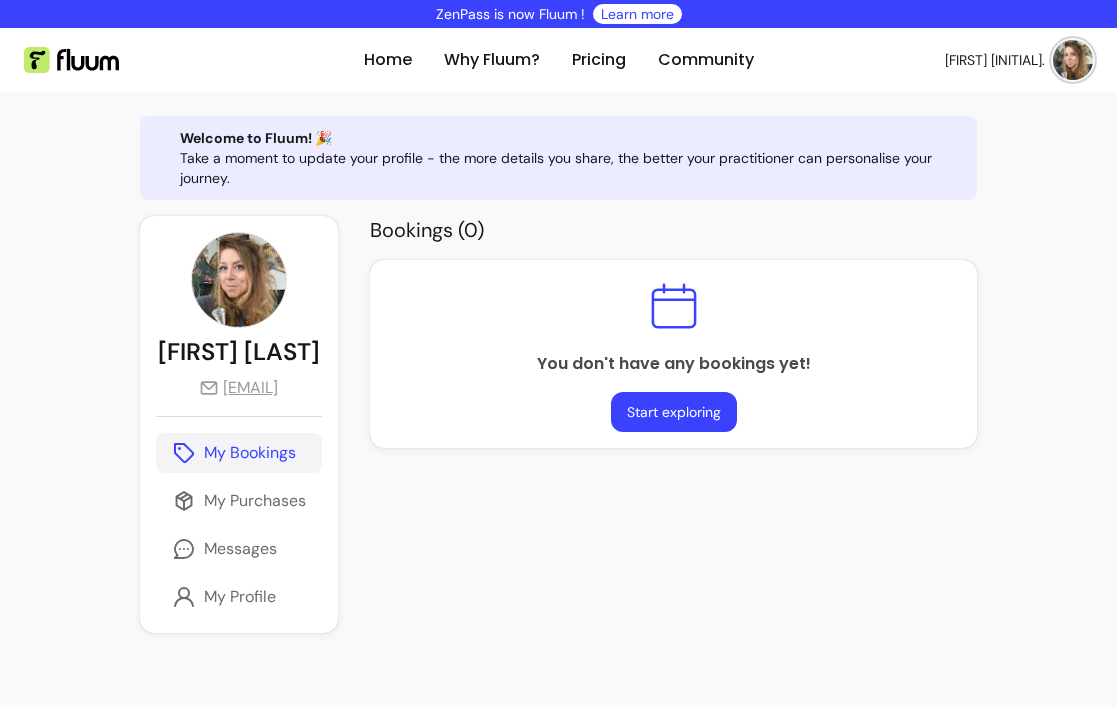 click at bounding box center [239, 280] 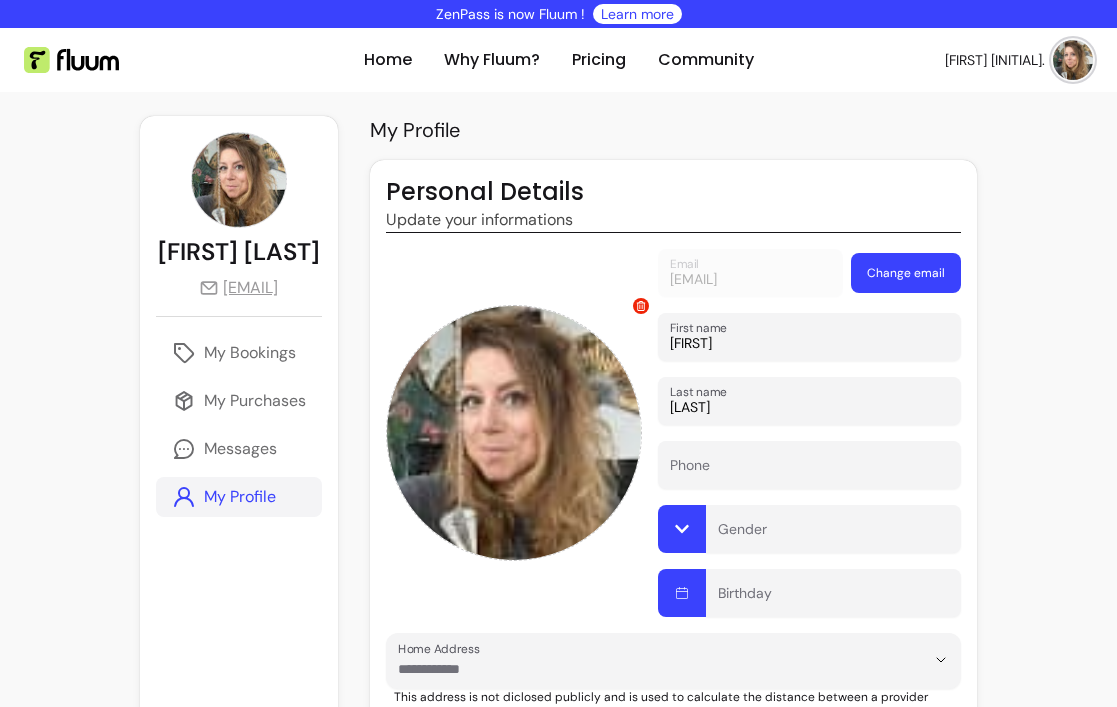 click on "My Profile" at bounding box center [240, 497] 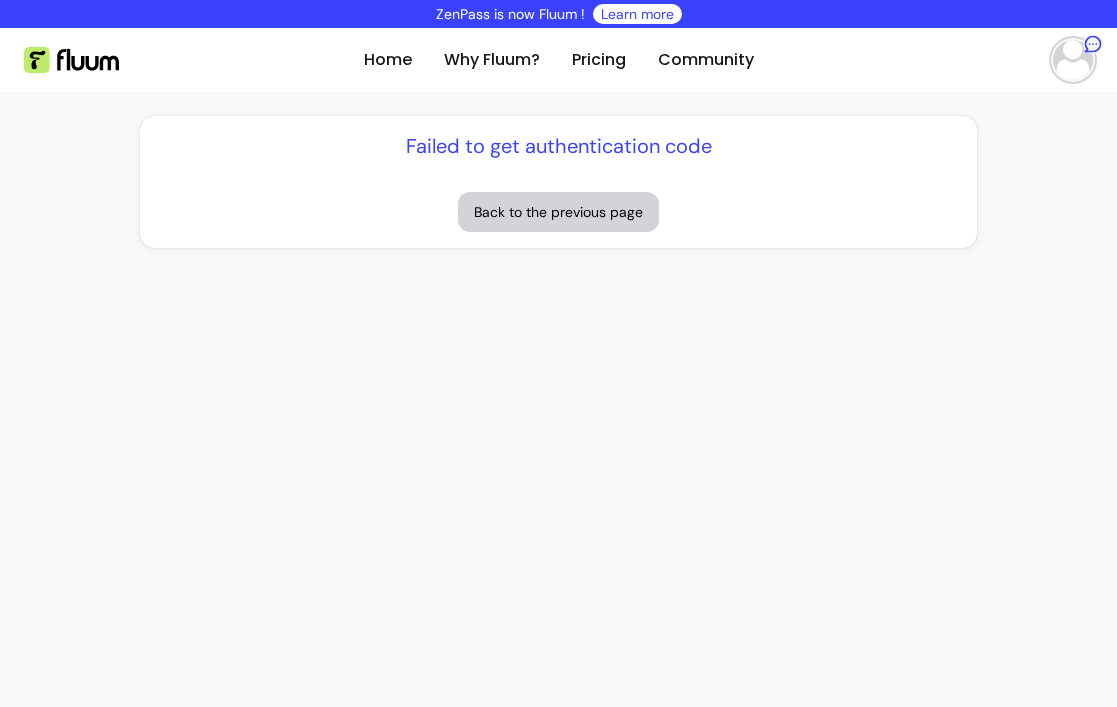 scroll, scrollTop: 0, scrollLeft: 0, axis: both 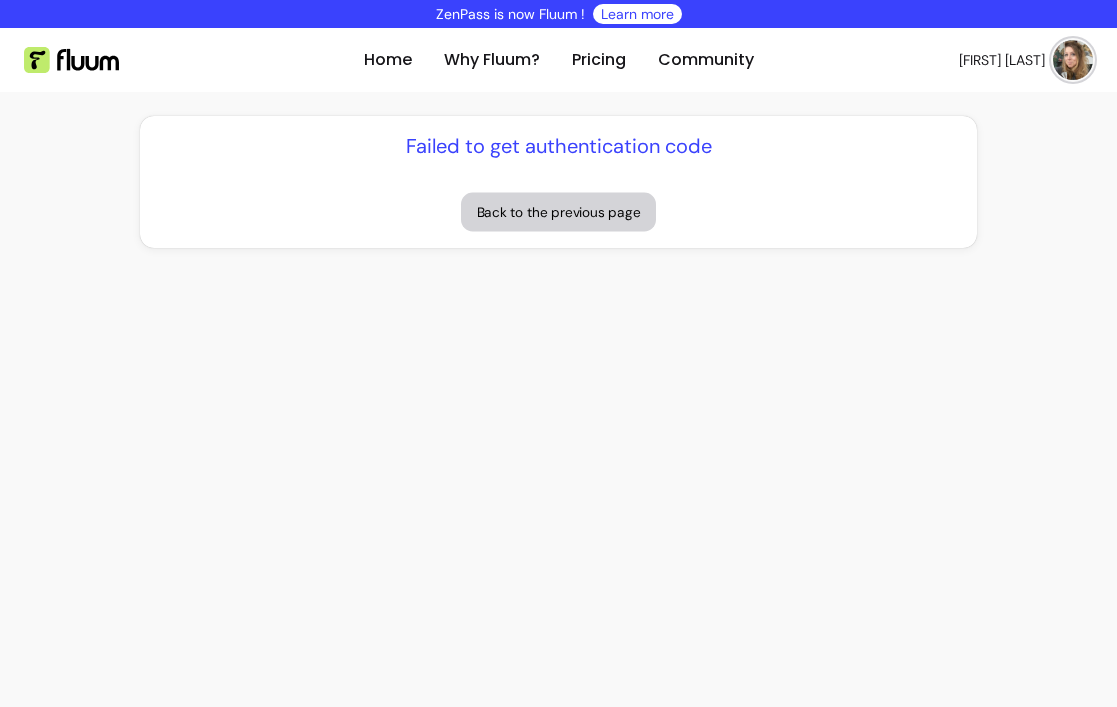 click on "Back to the previous page" at bounding box center [558, 212] 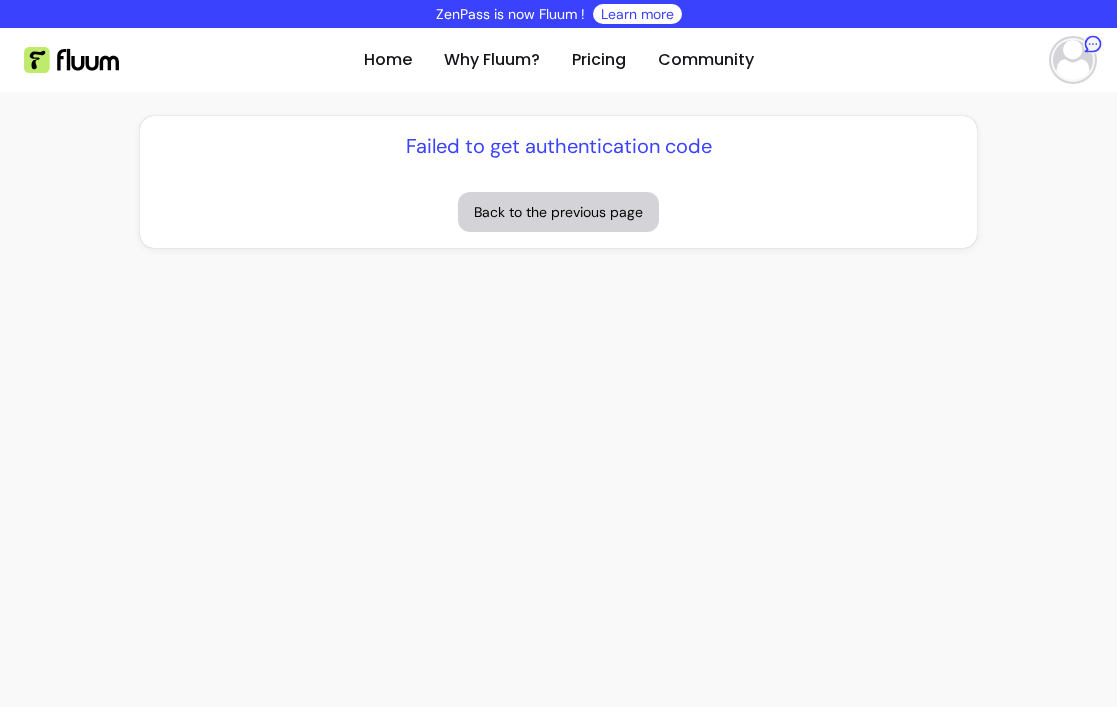 scroll, scrollTop: 0, scrollLeft: 0, axis: both 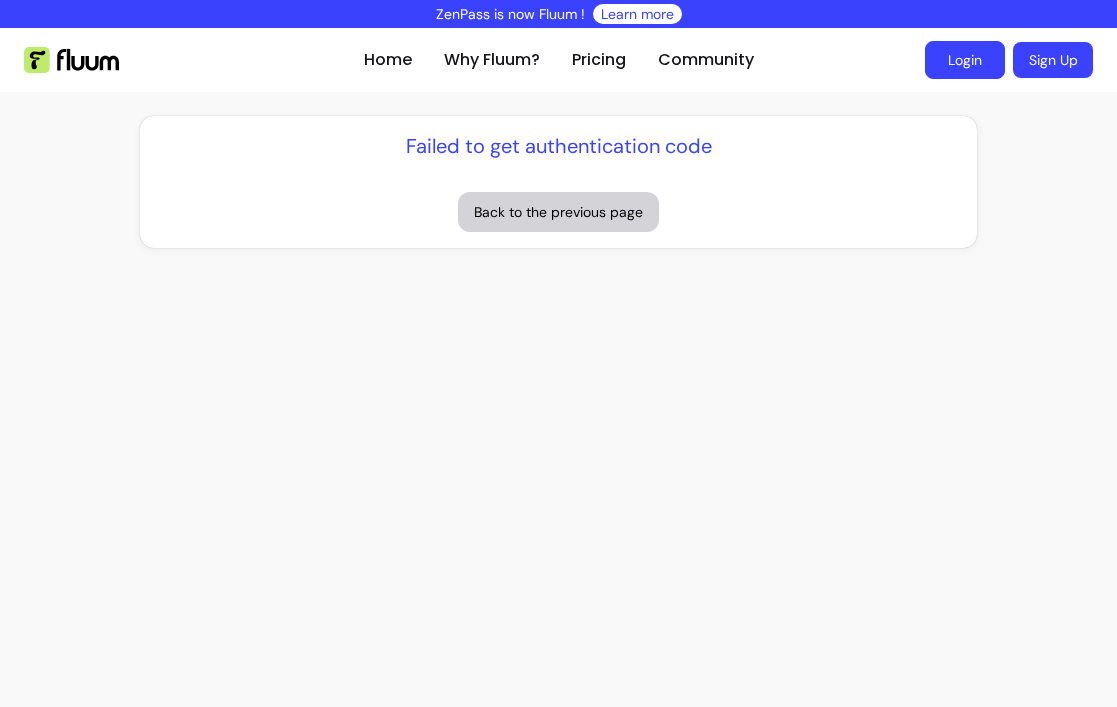 click on "Login" at bounding box center [965, 60] 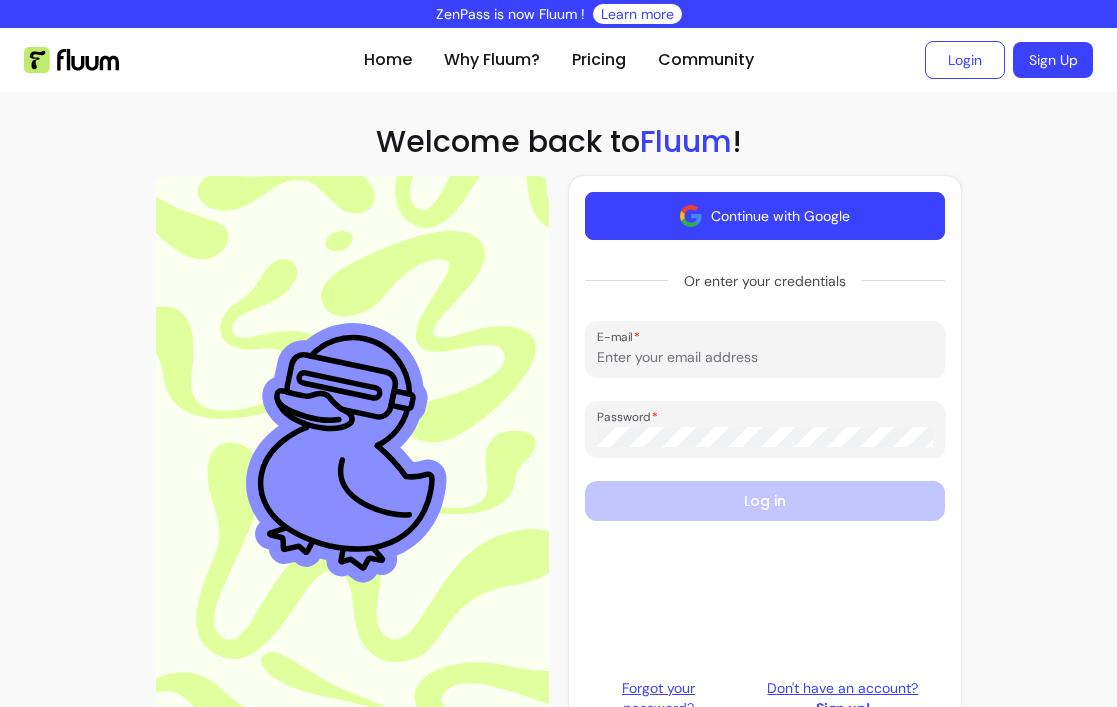 scroll, scrollTop: 0, scrollLeft: 0, axis: both 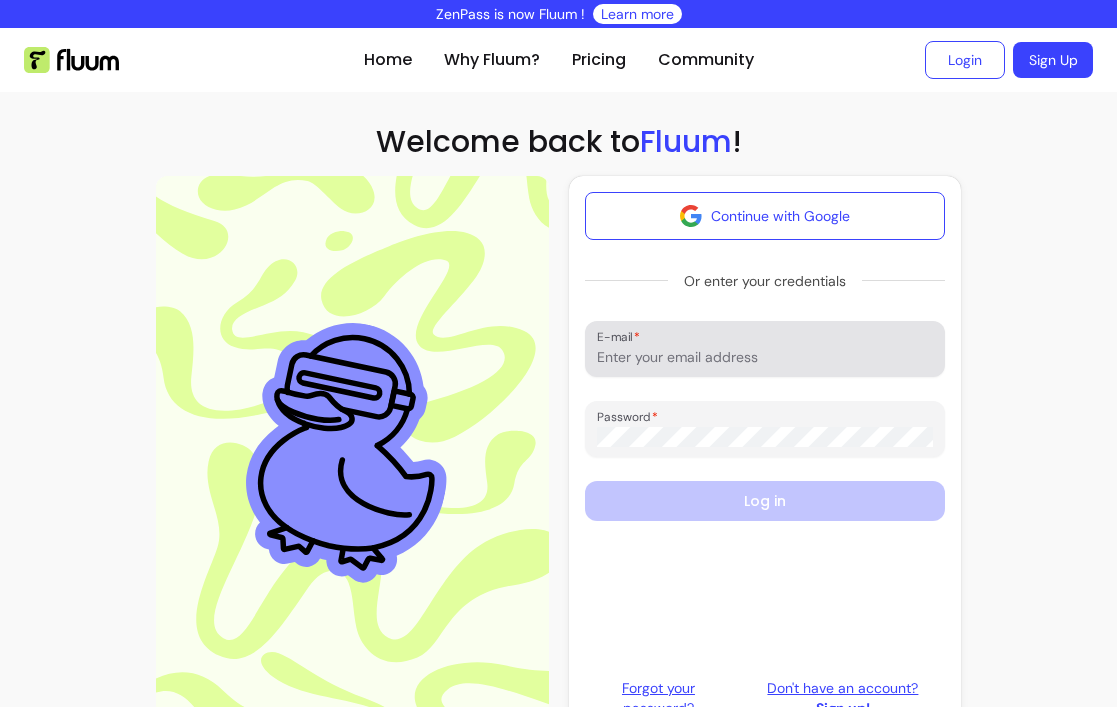 click on "E-mail" at bounding box center [765, 357] 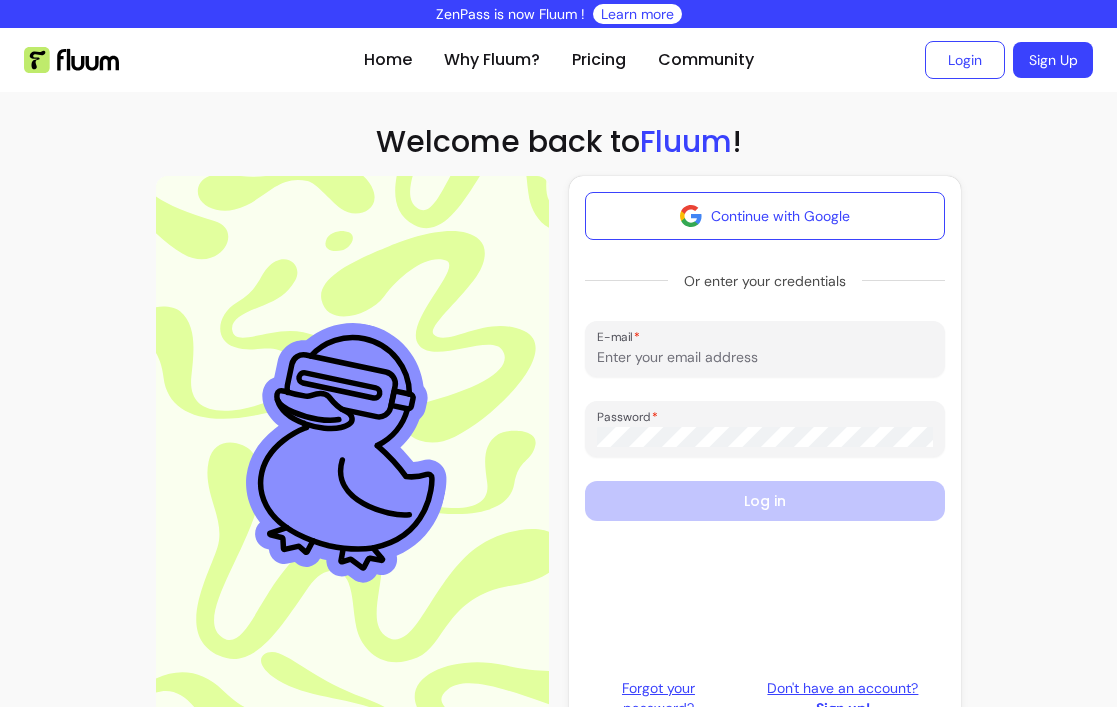 type on "[USERNAME]@example.com" 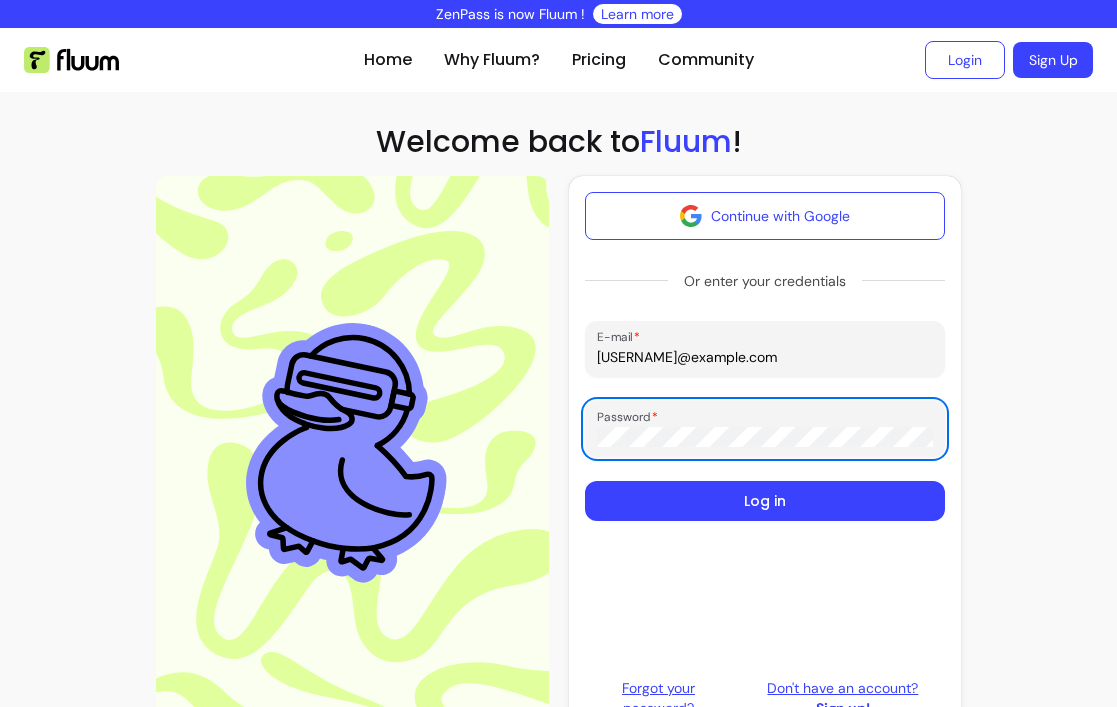 click on "Log in" at bounding box center [765, 501] 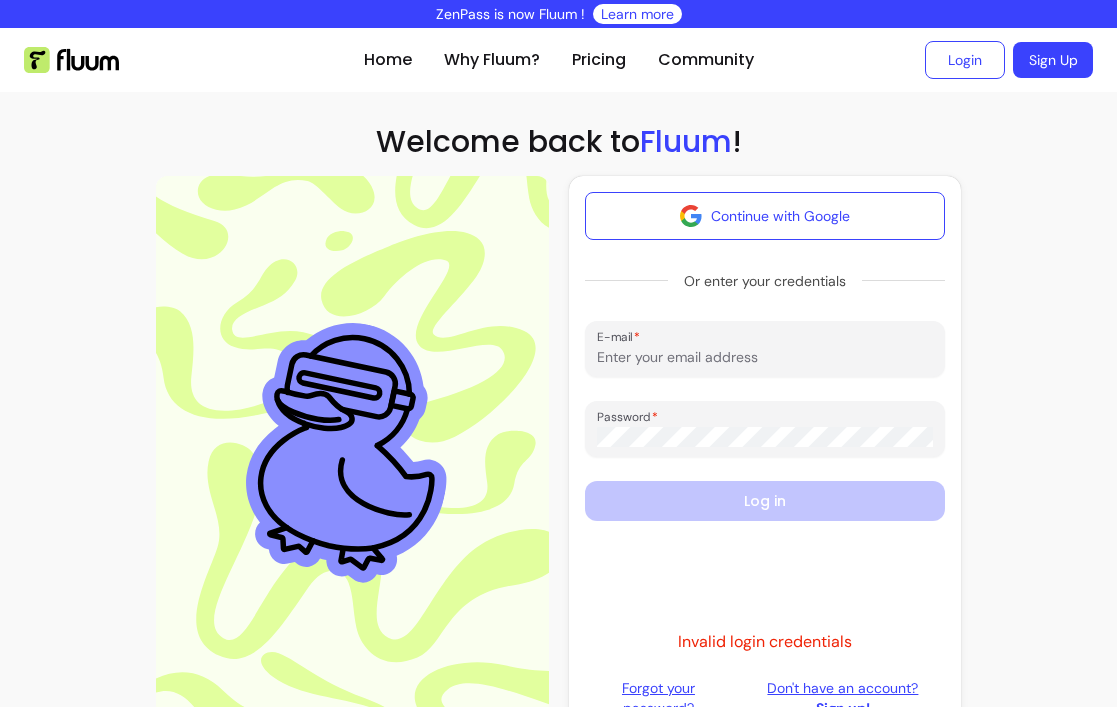 click on "E-mail" at bounding box center (765, 357) 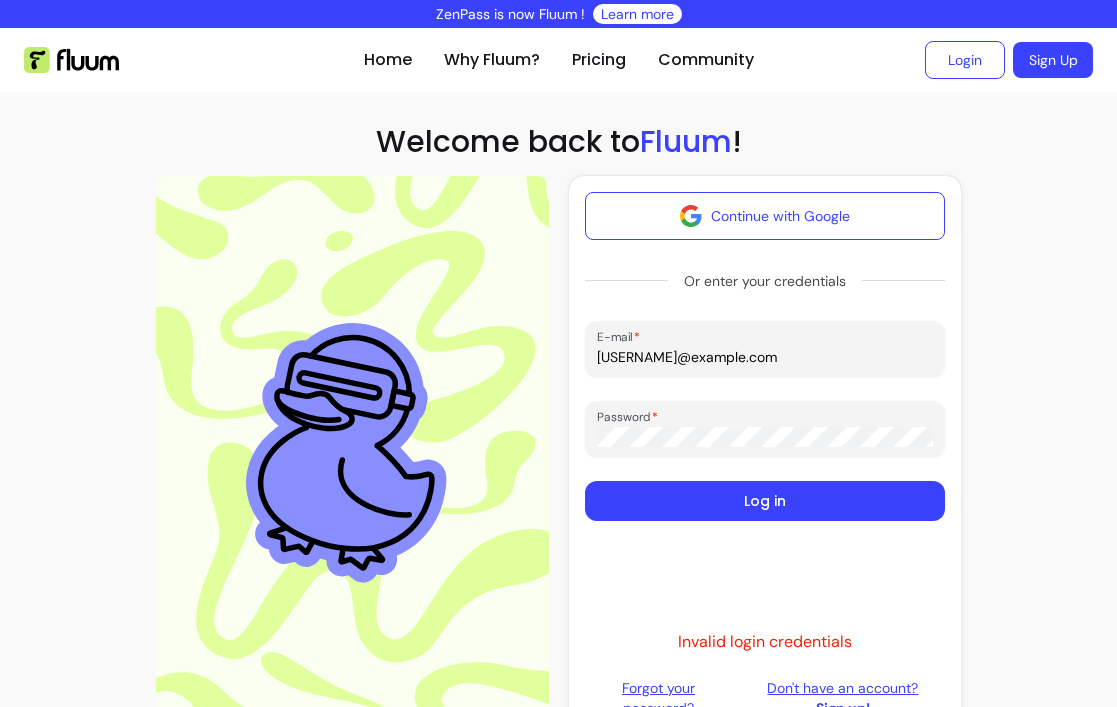 click on "Continue with Google" at bounding box center [765, 216] 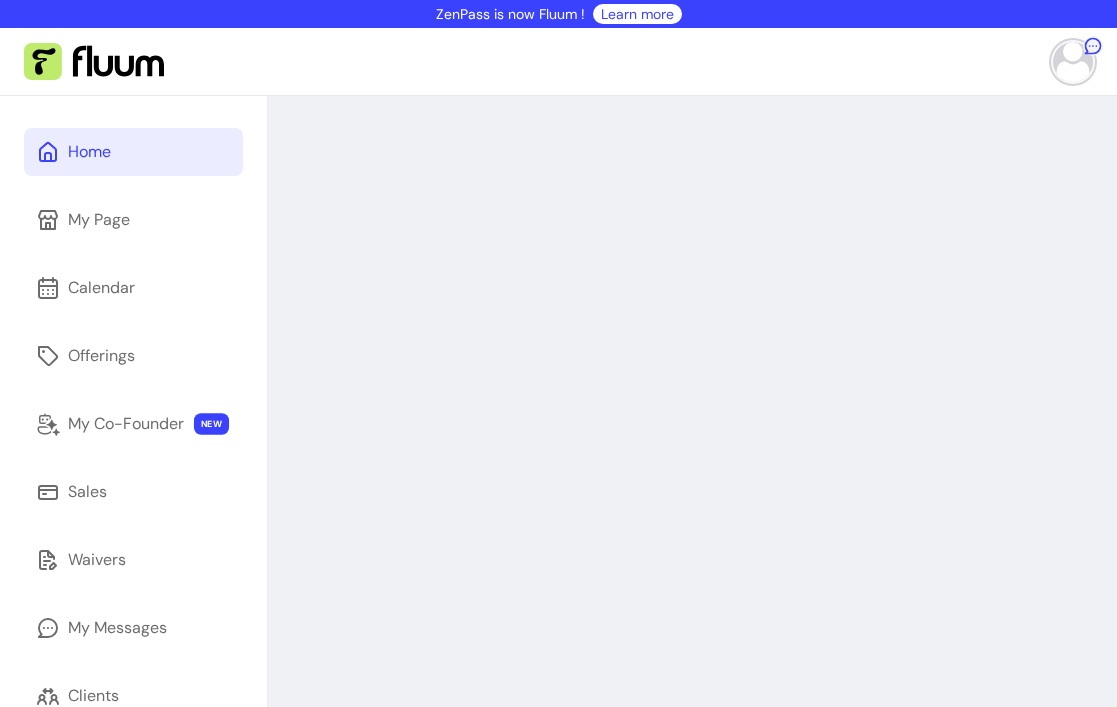 scroll, scrollTop: 0, scrollLeft: 0, axis: both 